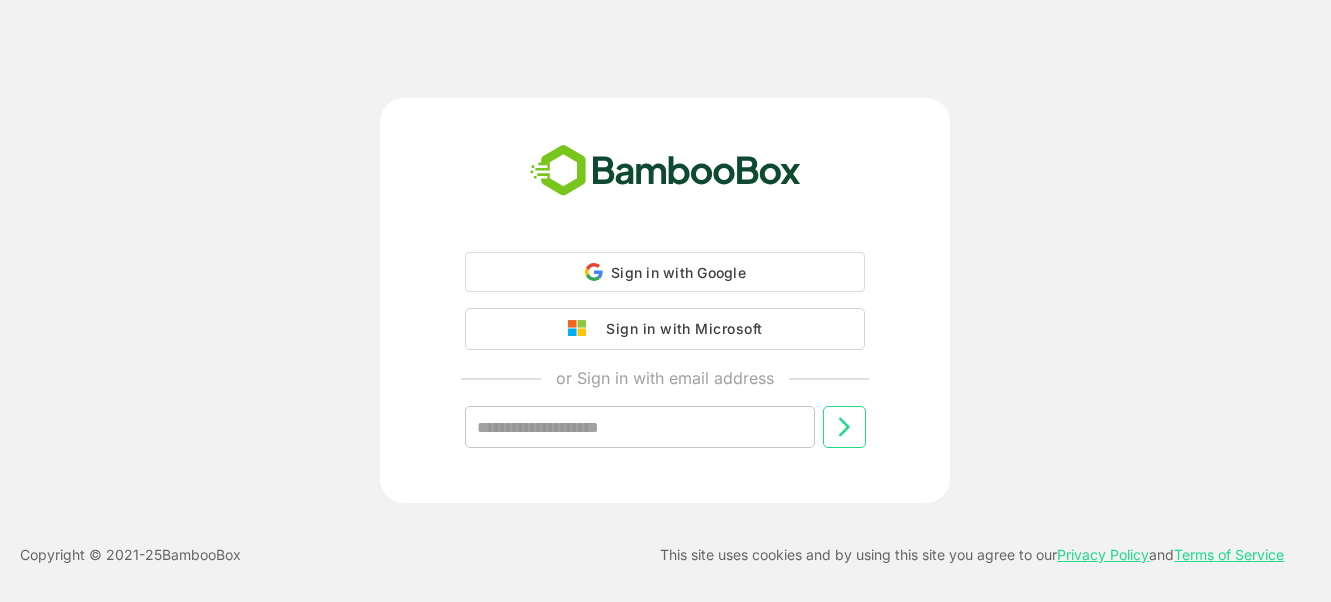 scroll, scrollTop: 0, scrollLeft: 0, axis: both 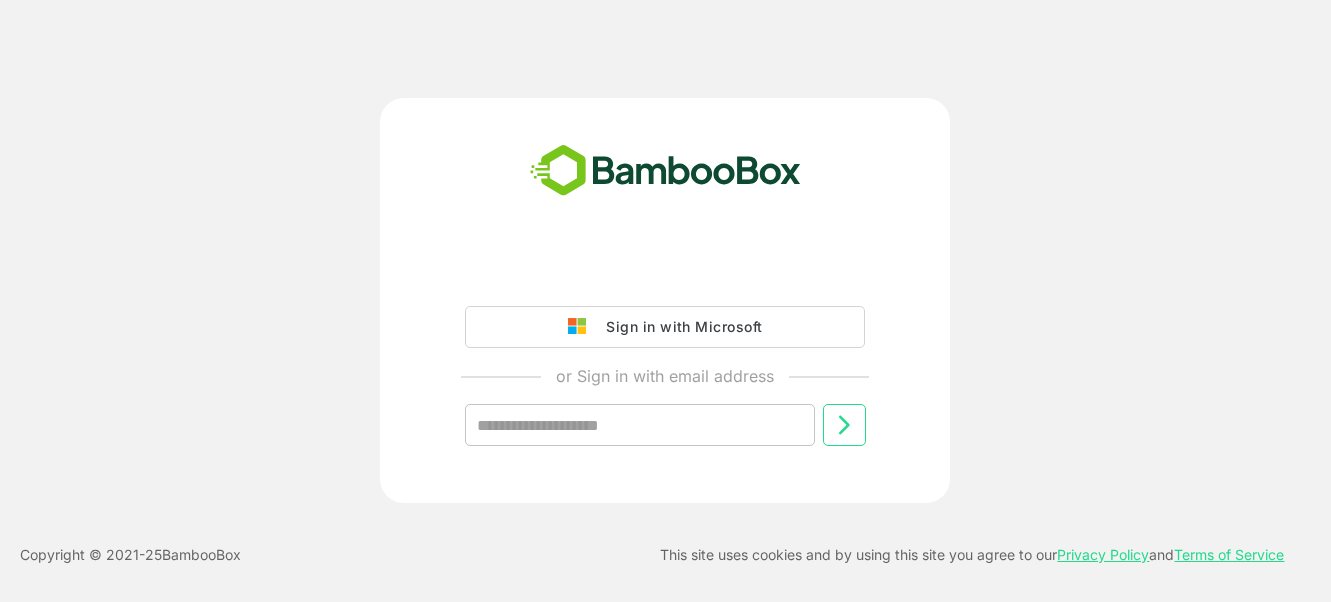 click at bounding box center [640, 425] 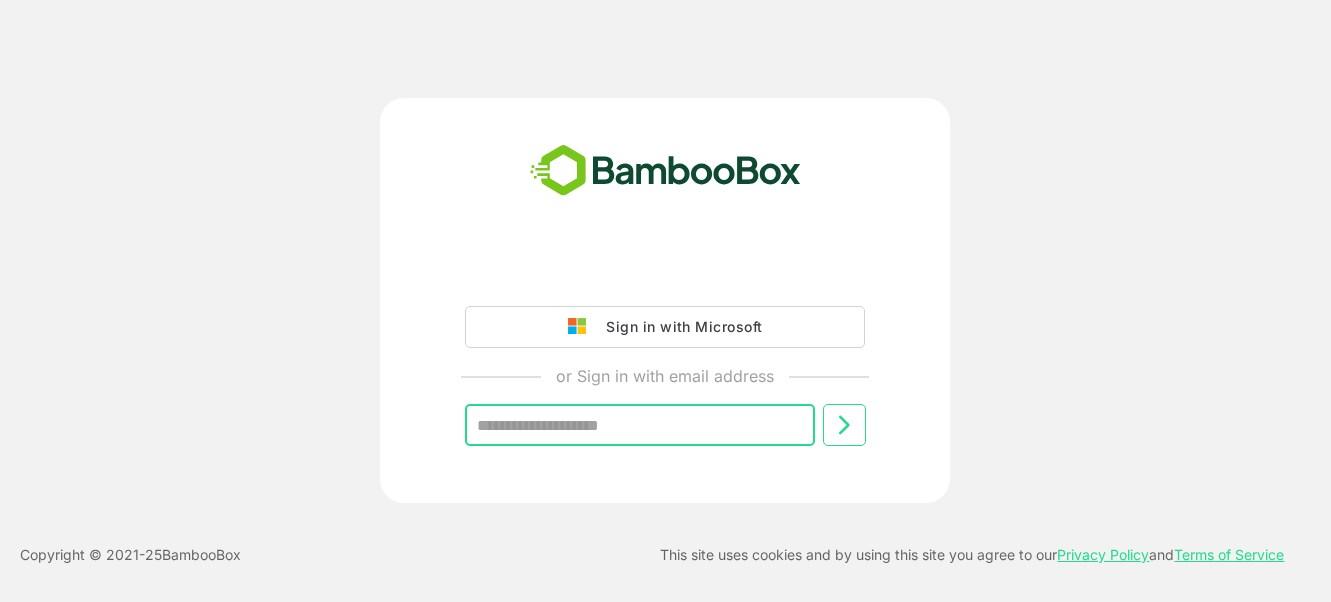type on "**********" 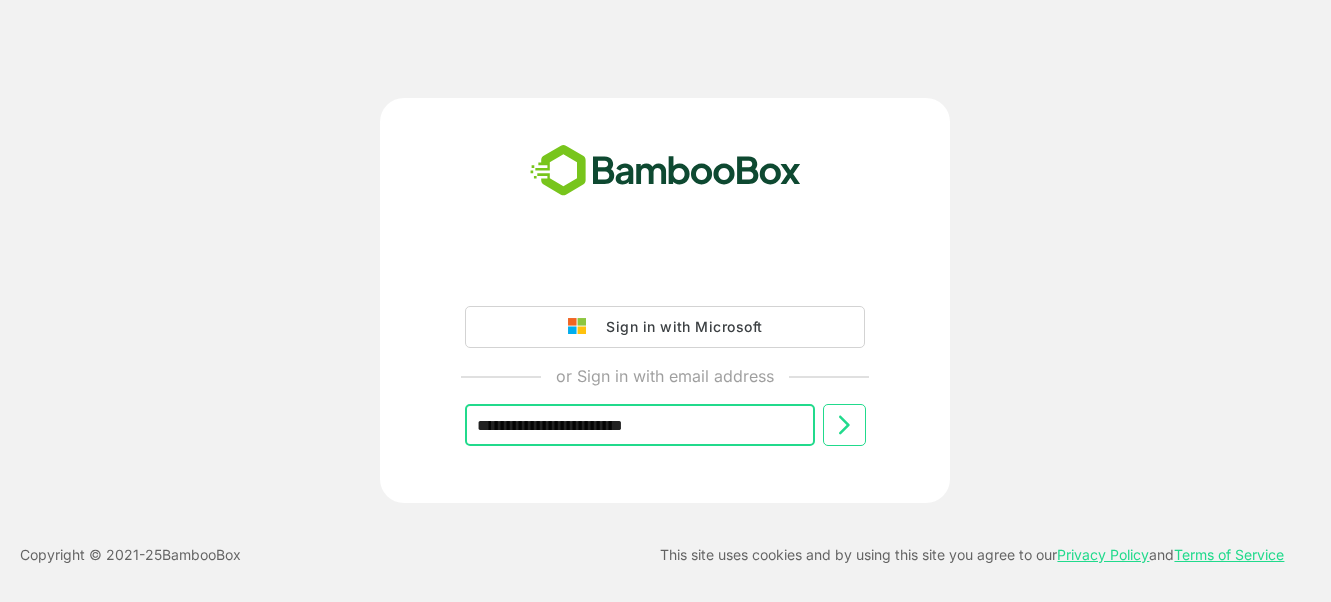 click at bounding box center (844, 425) 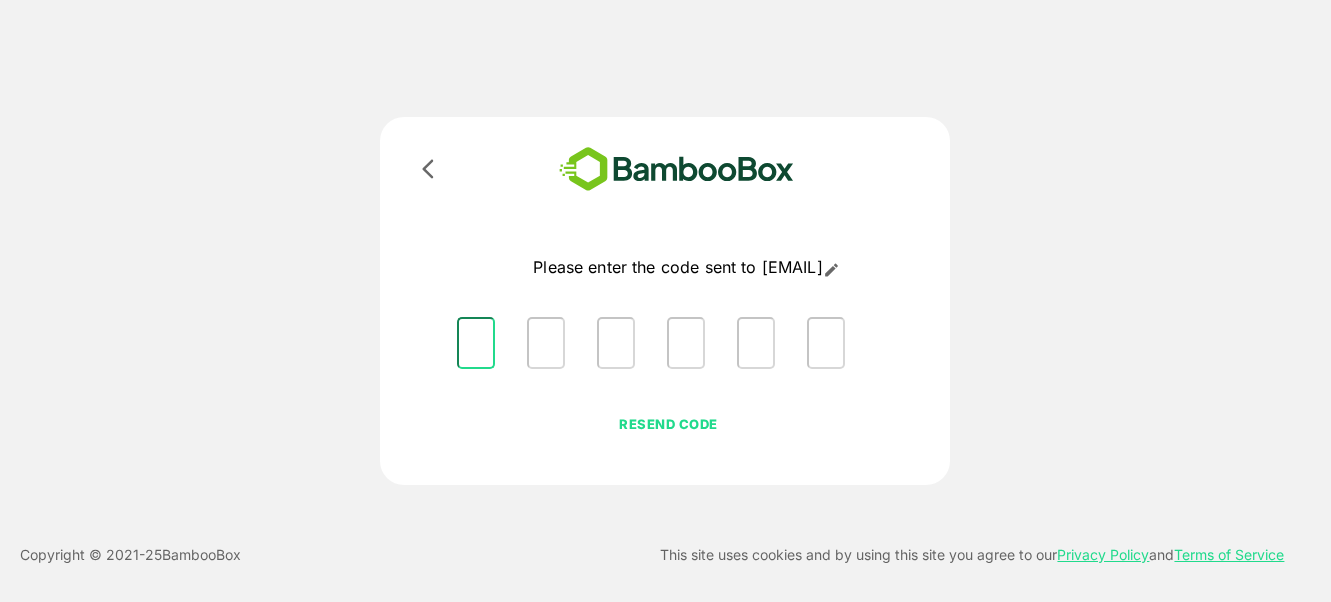 click at bounding box center [476, 343] 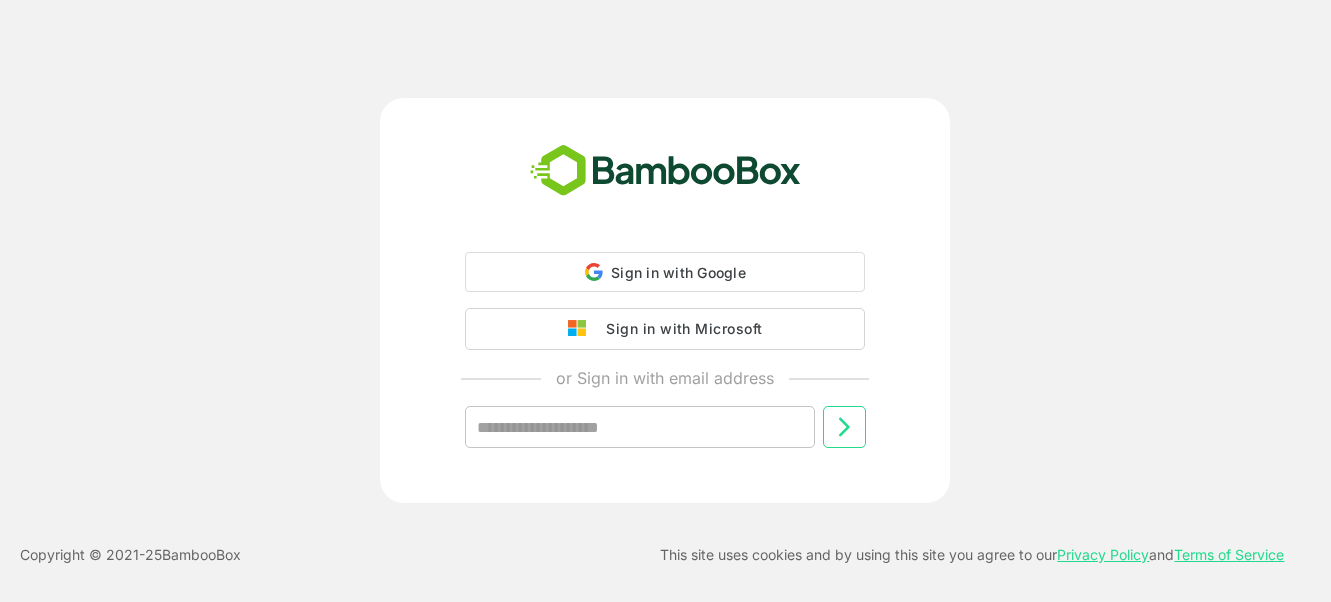 scroll, scrollTop: 0, scrollLeft: 0, axis: both 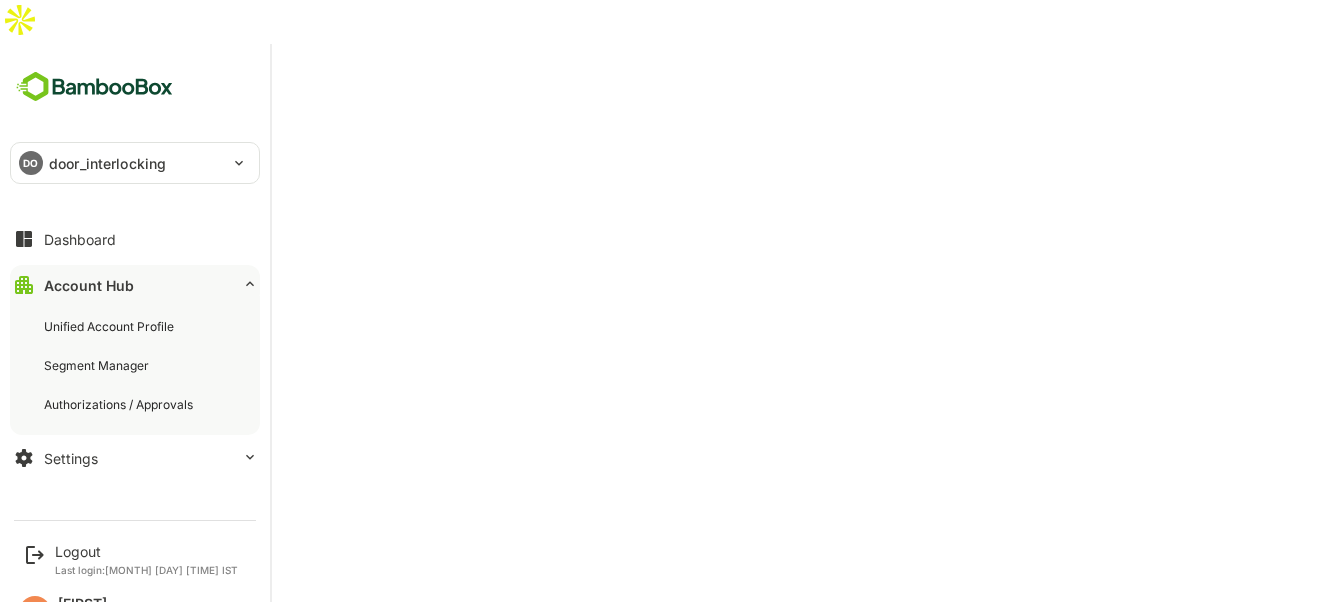 click on "DO door_interlocking" at bounding box center [123, 163] 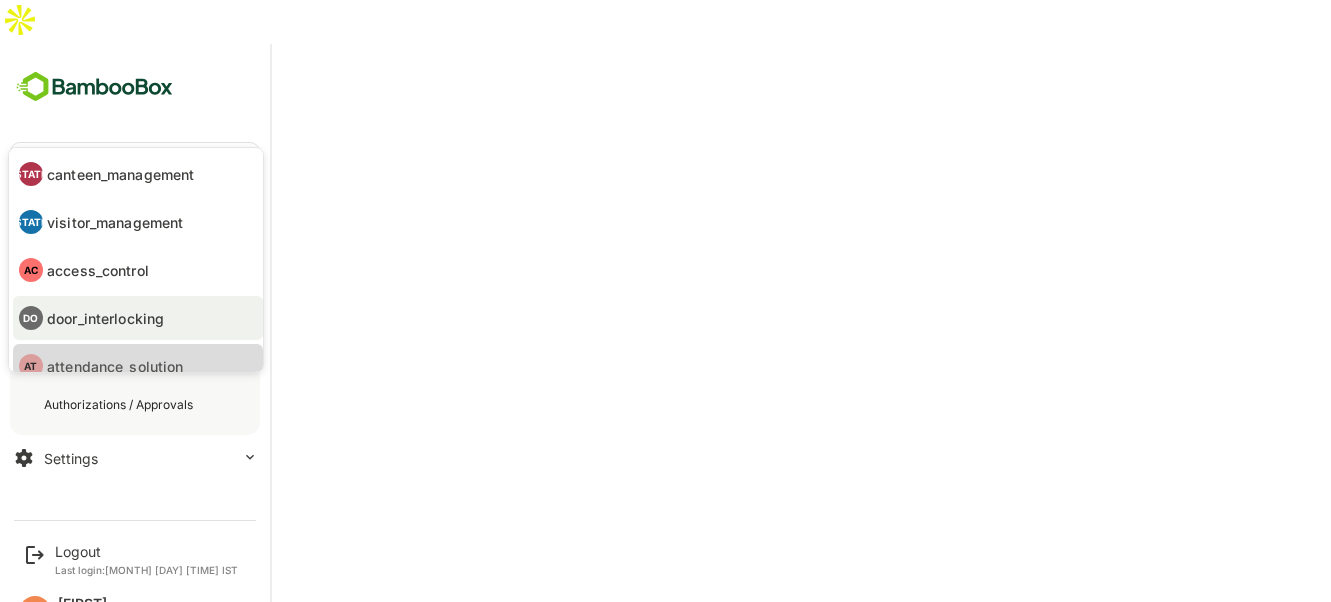 drag, startPoint x: 136, startPoint y: 351, endPoint x: 392, endPoint y: 345, distance: 256.0703 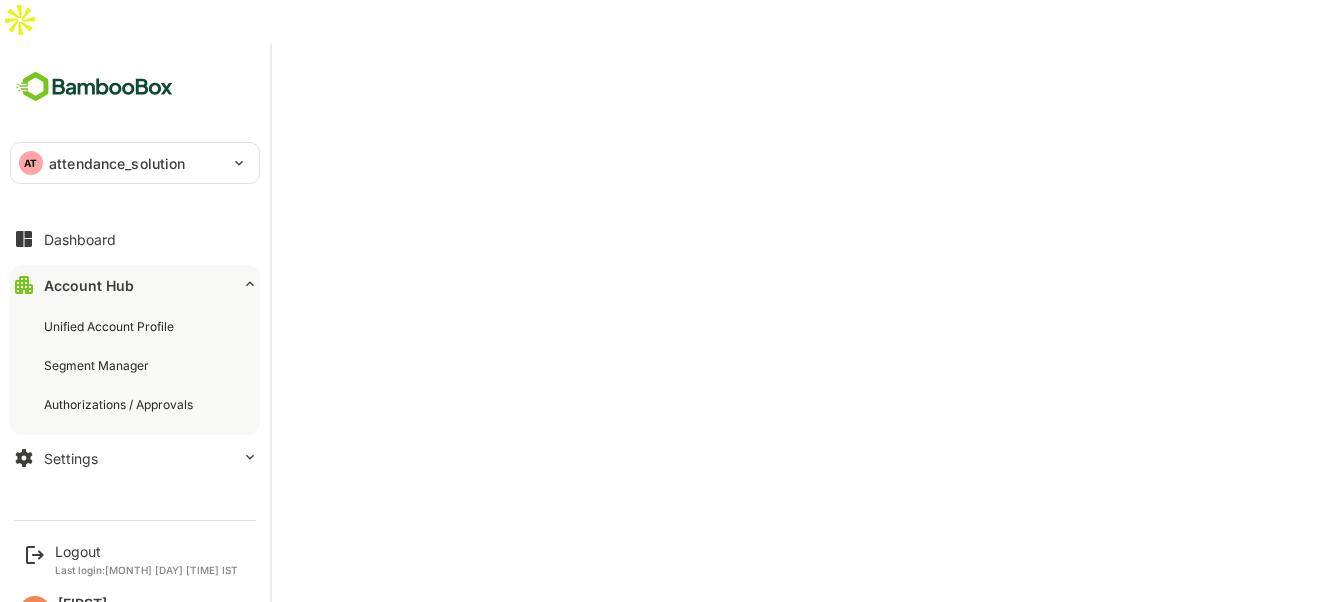 click on "**********" at bounding box center [135, 276] 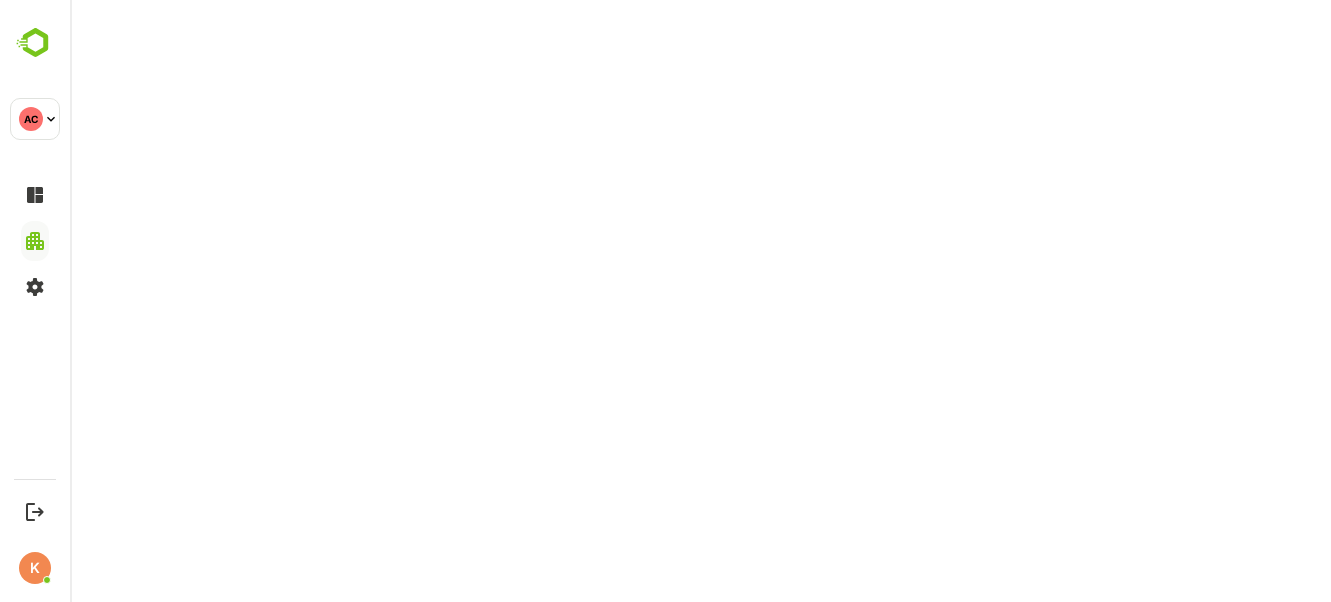 scroll, scrollTop: 0, scrollLeft: 0, axis: both 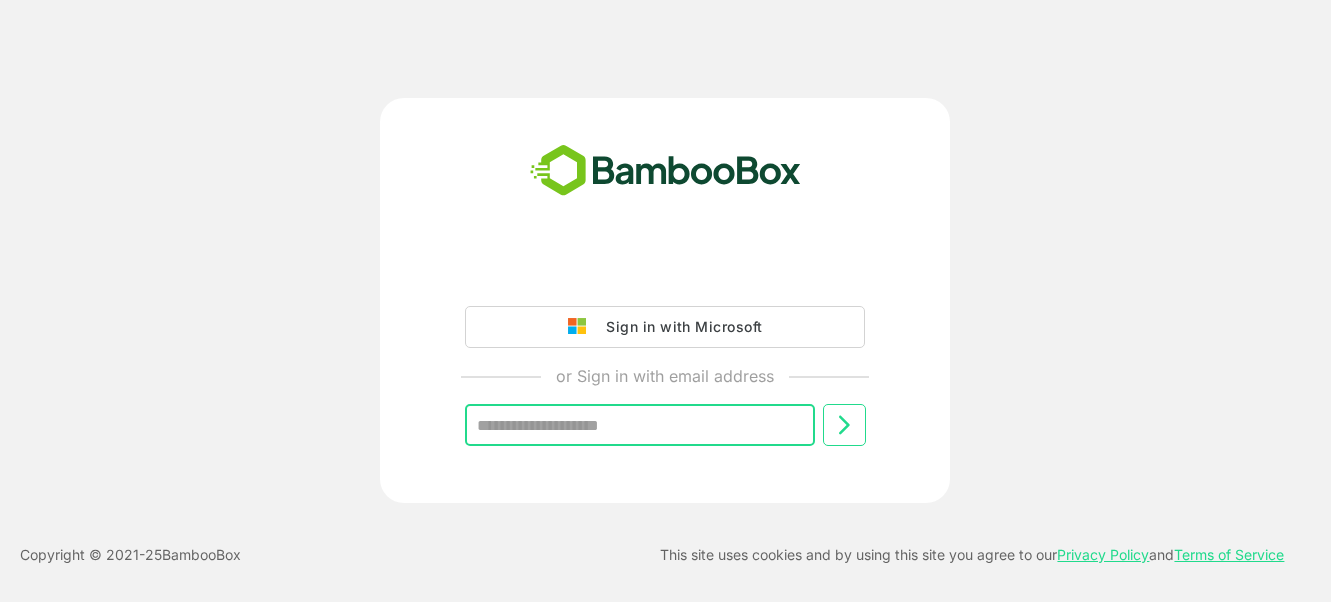 click at bounding box center (640, 425) 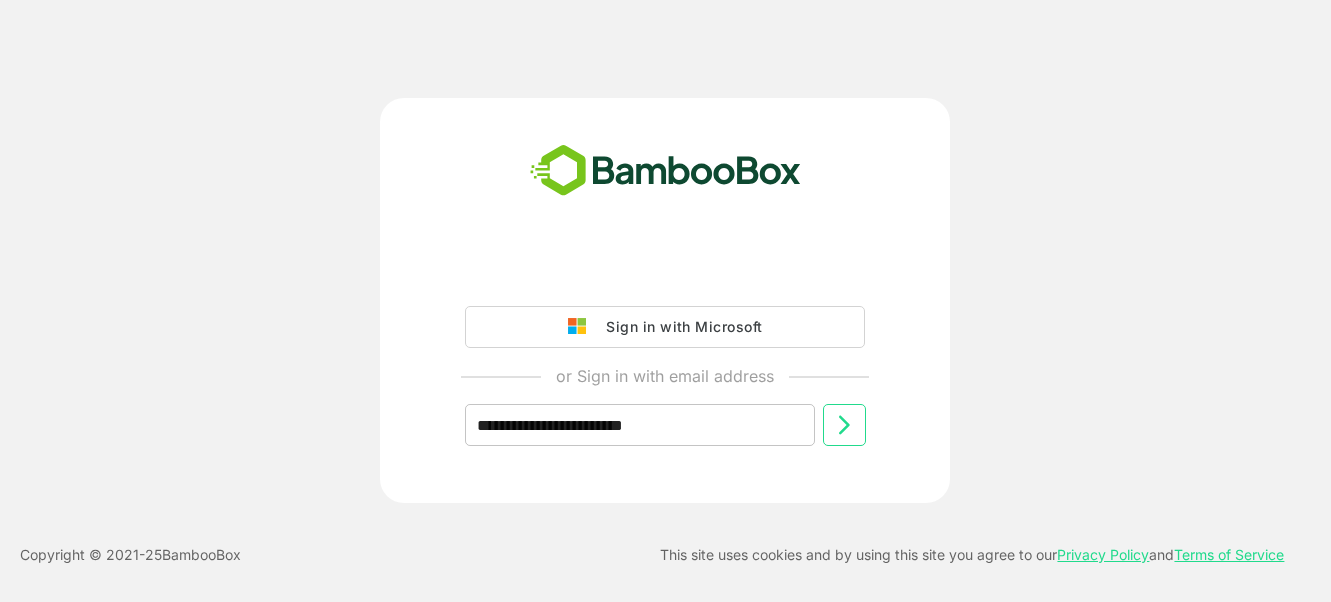 click at bounding box center (844, 425) 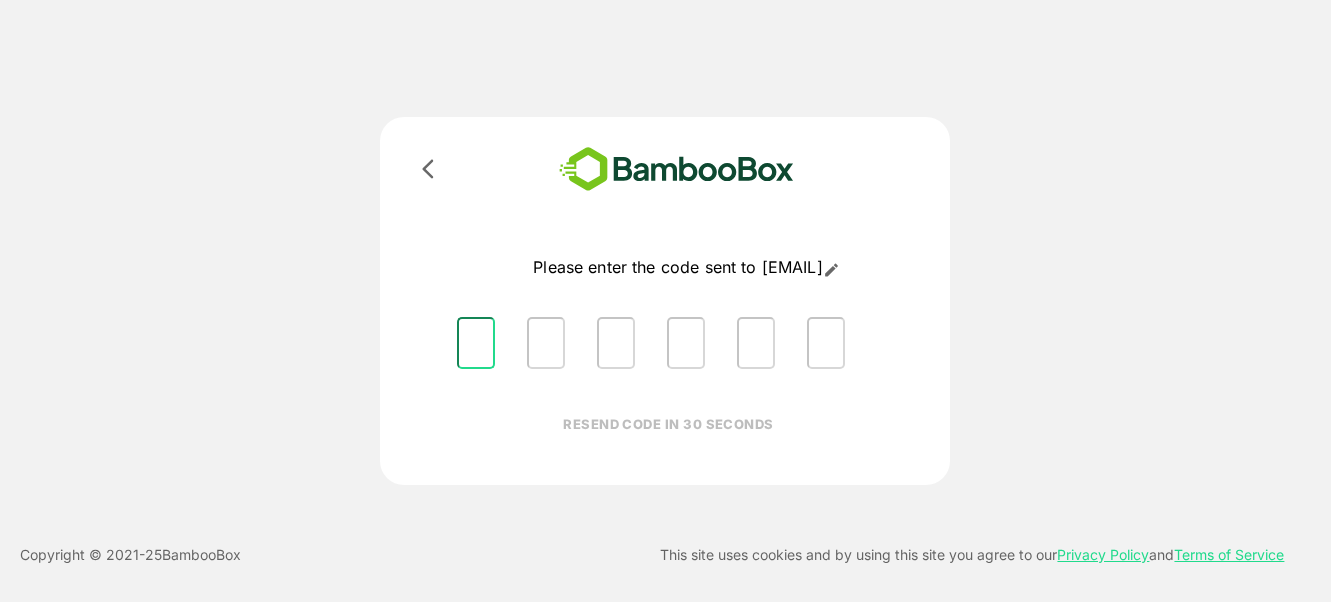 click at bounding box center (476, 343) 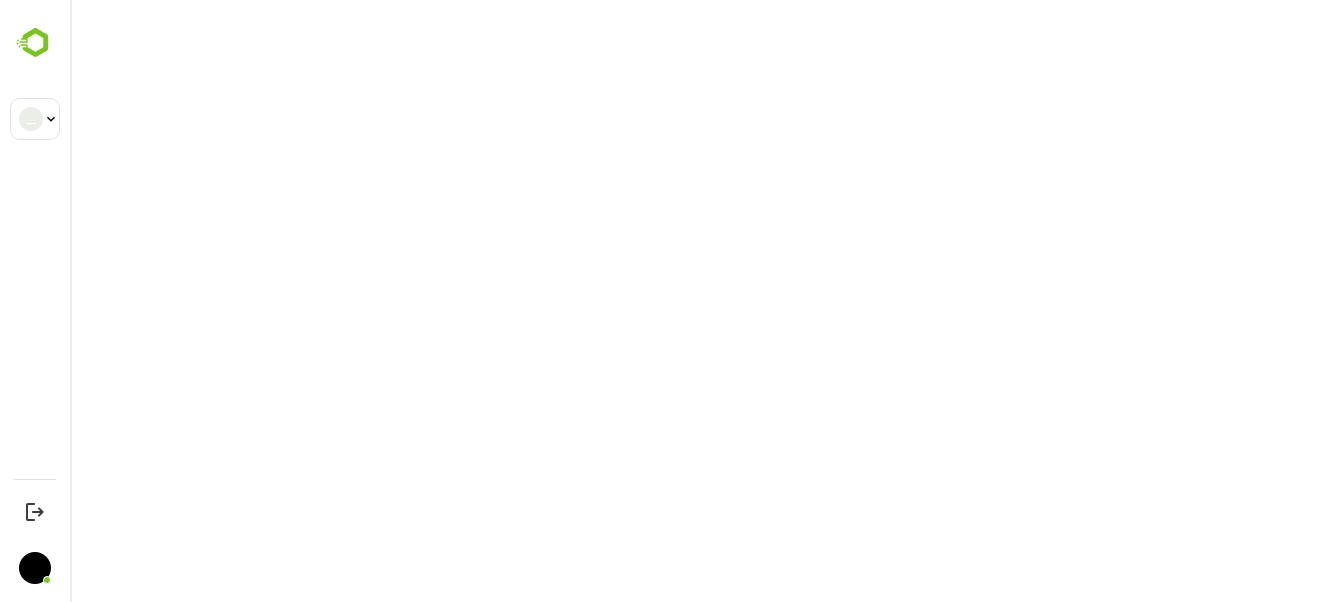 scroll, scrollTop: 0, scrollLeft: 0, axis: both 